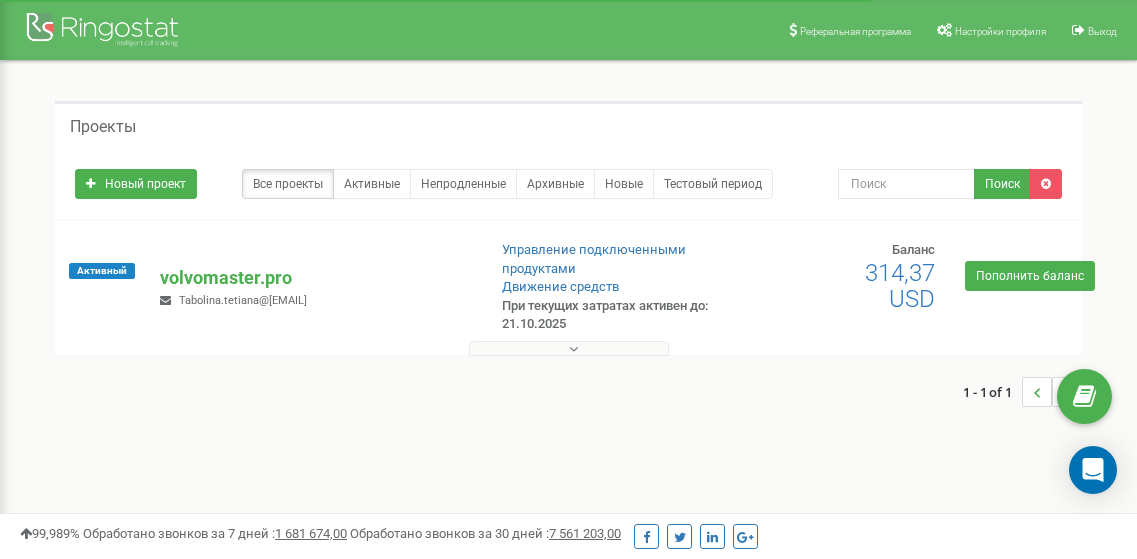 scroll, scrollTop: 0, scrollLeft: 0, axis: both 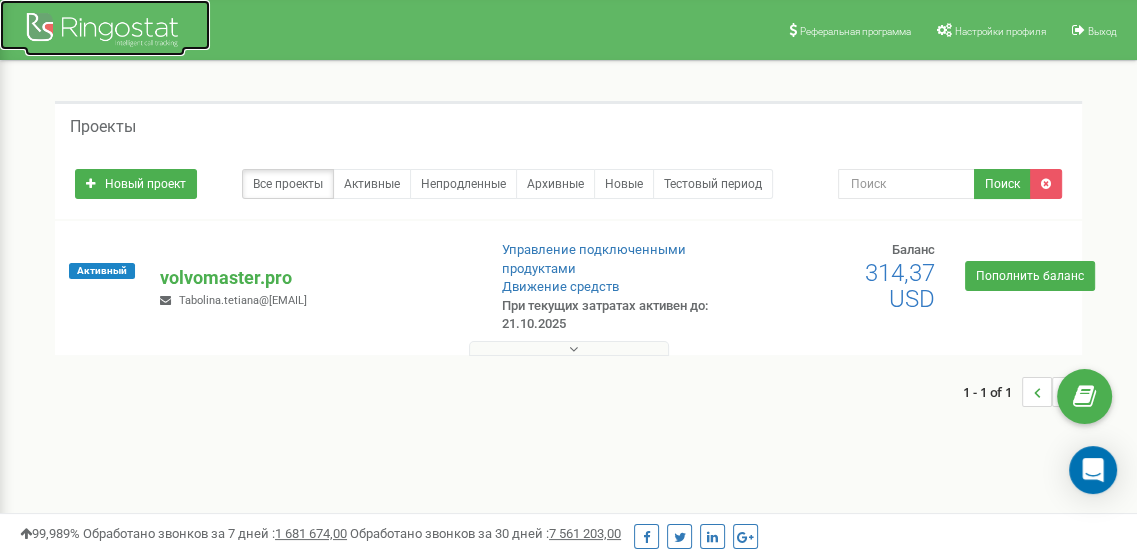 click at bounding box center [105, 32] 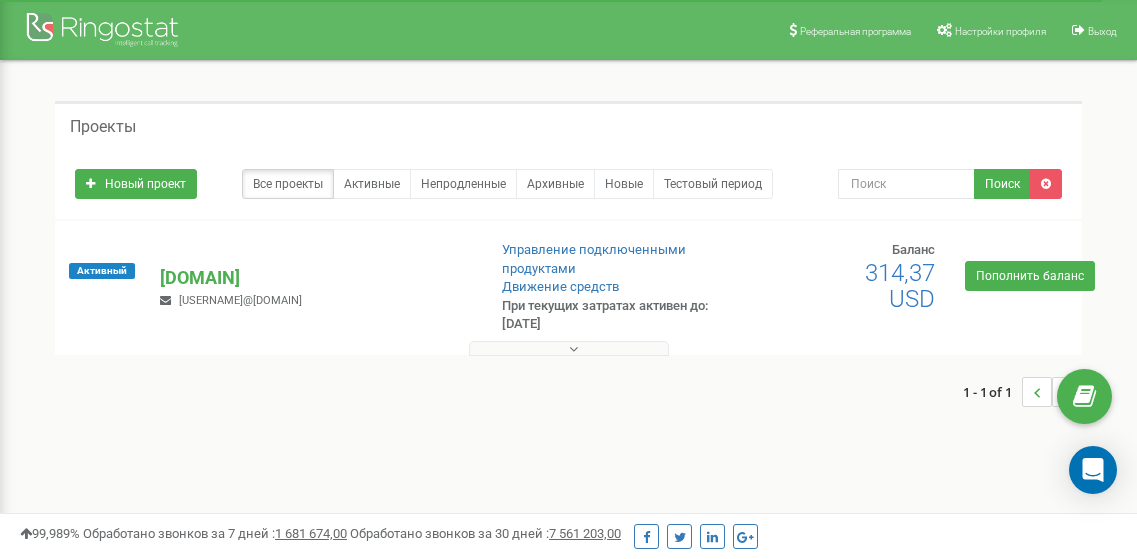 scroll, scrollTop: 0, scrollLeft: 0, axis: both 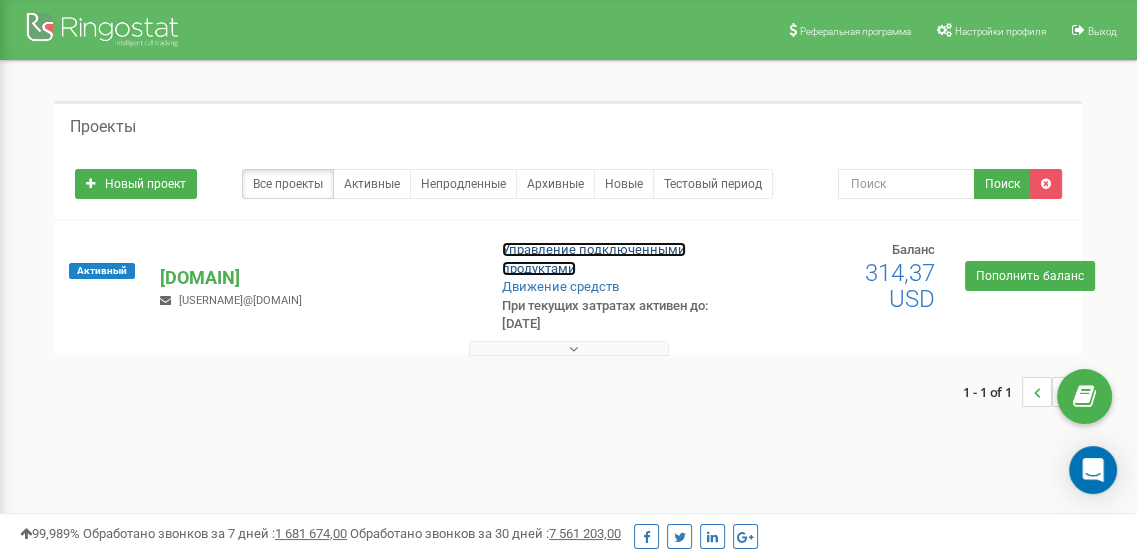 click on "Управление подключенными продуктами" at bounding box center [594, 259] 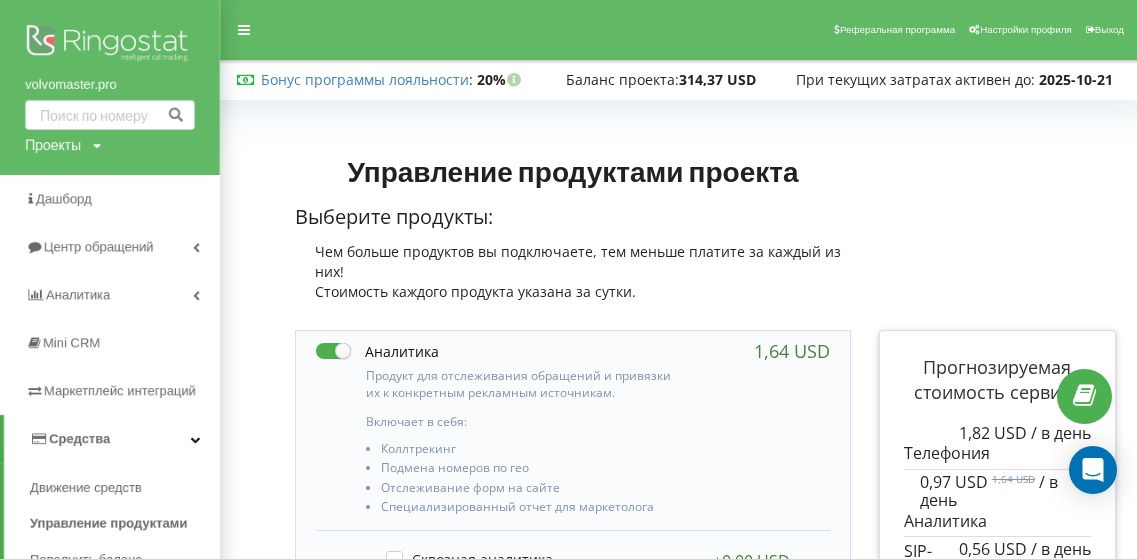 scroll, scrollTop: 0, scrollLeft: 0, axis: both 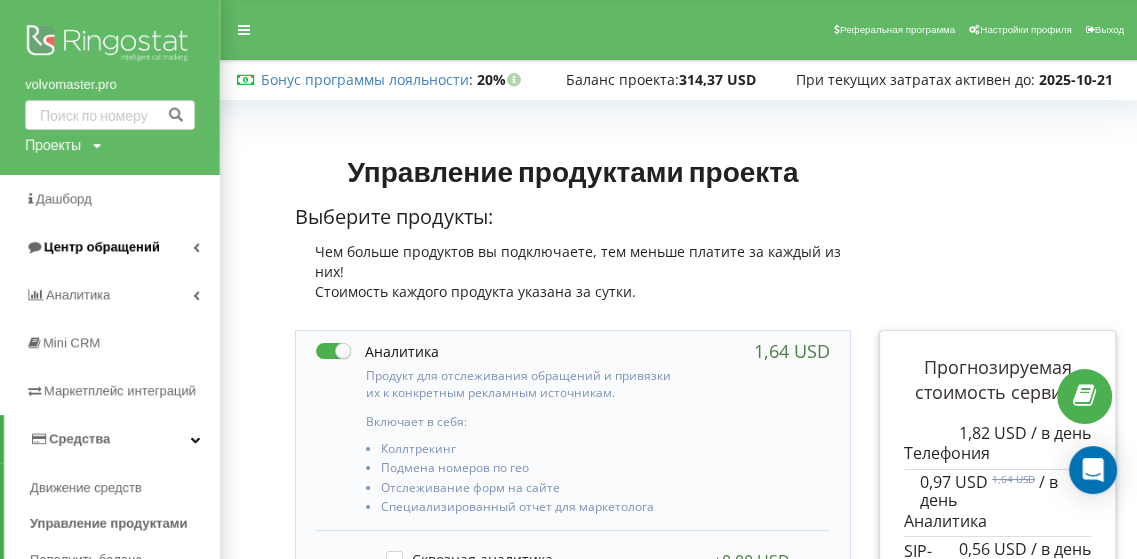 click on "Центр обращений" at bounding box center (102, 246) 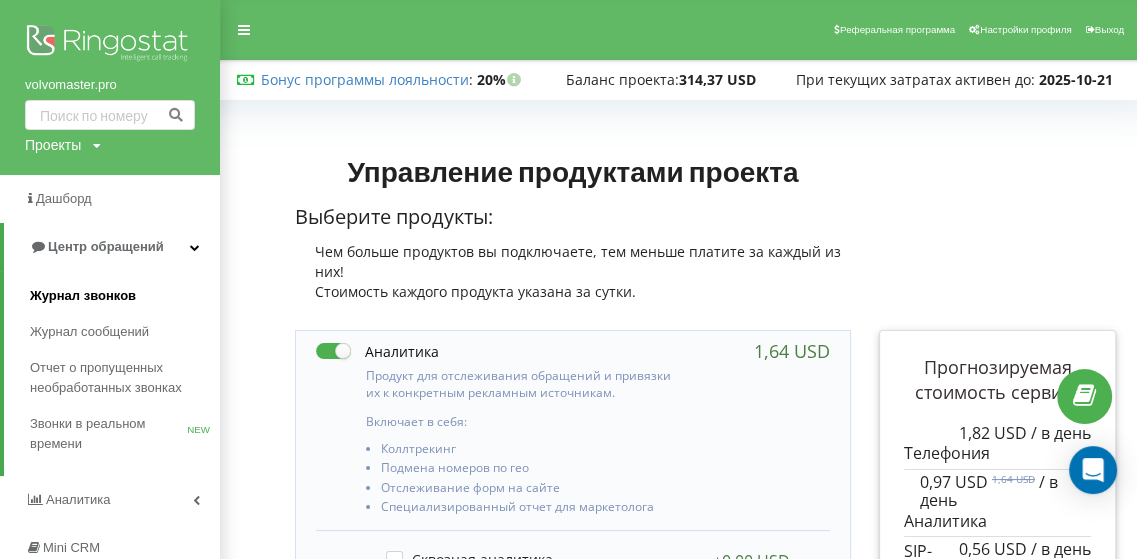 click on "Журнал звонков" at bounding box center [83, 296] 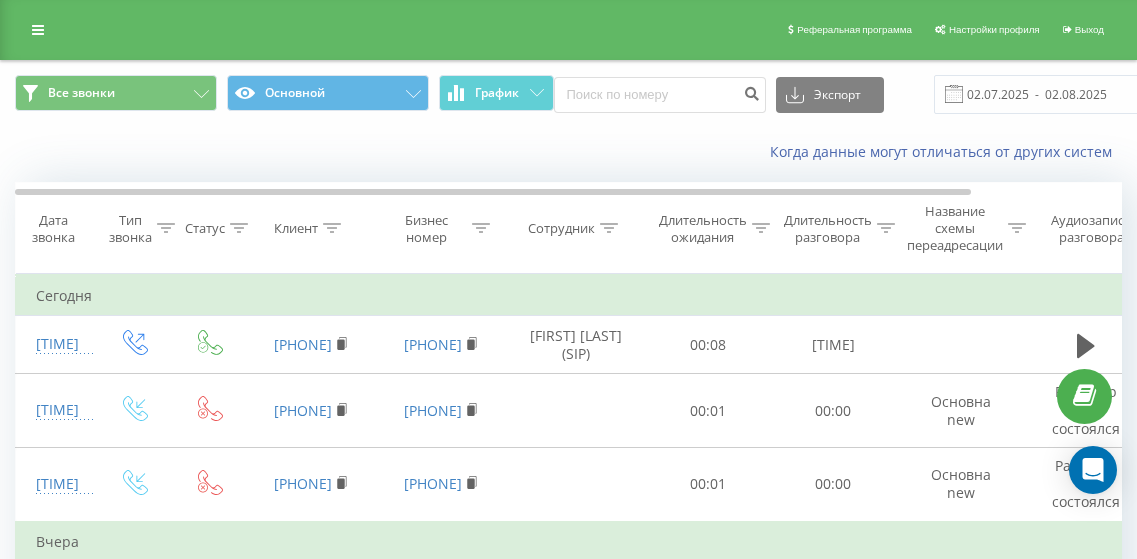 scroll, scrollTop: 0, scrollLeft: 0, axis: both 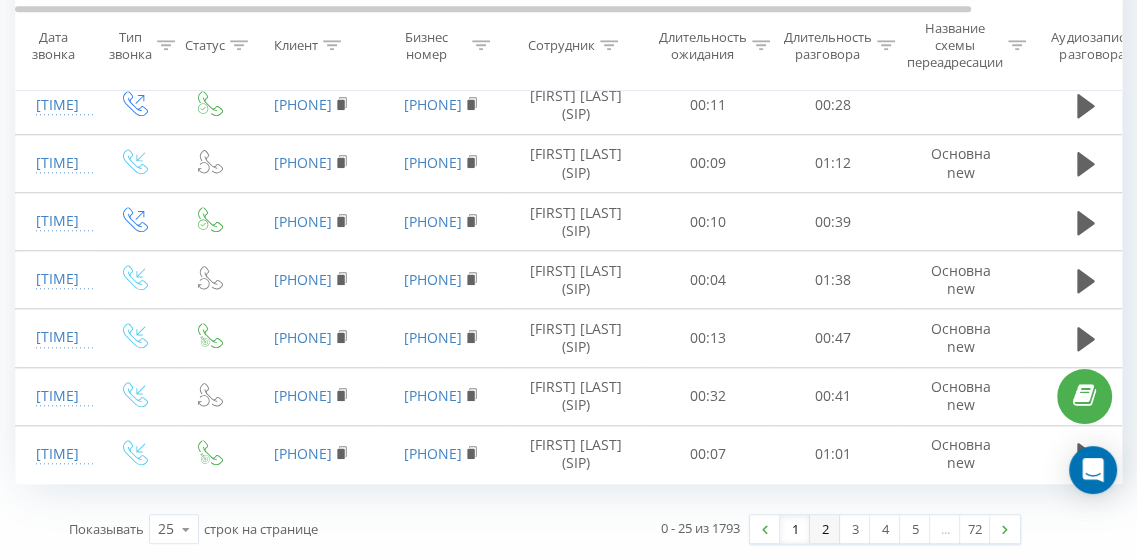 click on "2" at bounding box center (825, 529) 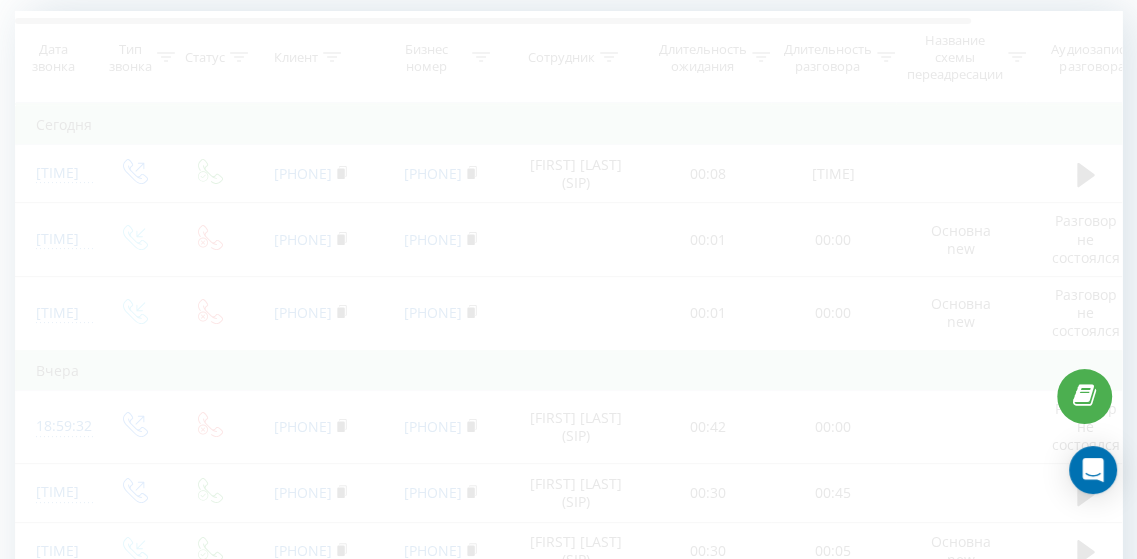 scroll, scrollTop: 132, scrollLeft: 0, axis: vertical 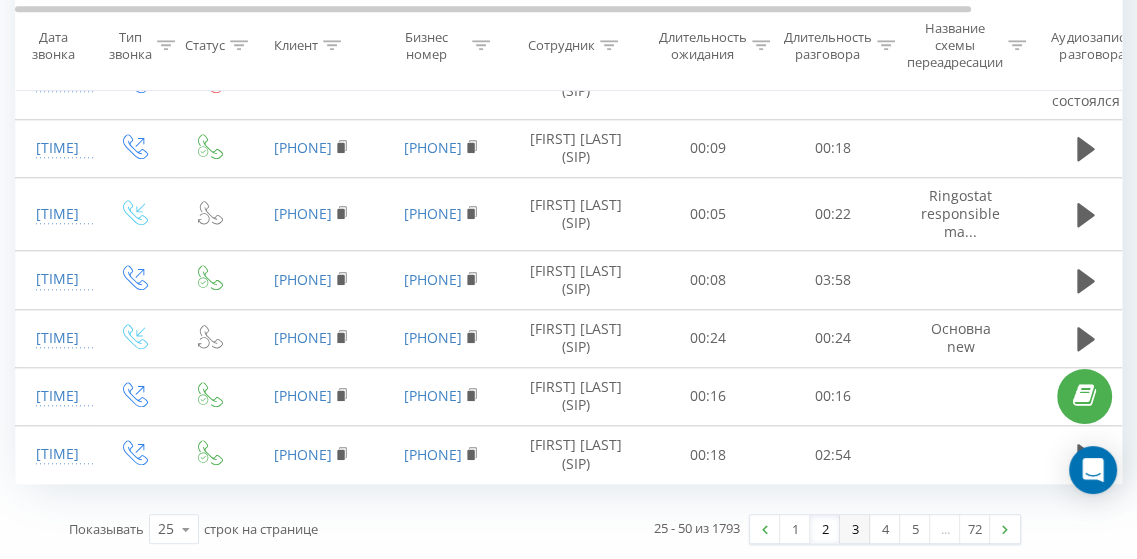 click on "3" at bounding box center (855, 529) 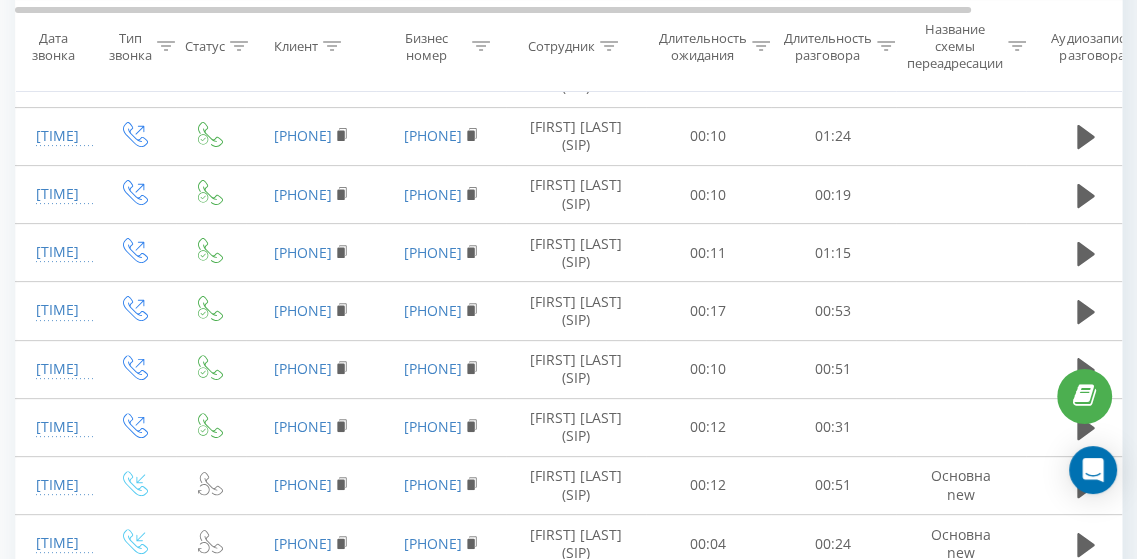 scroll, scrollTop: 132, scrollLeft: 0, axis: vertical 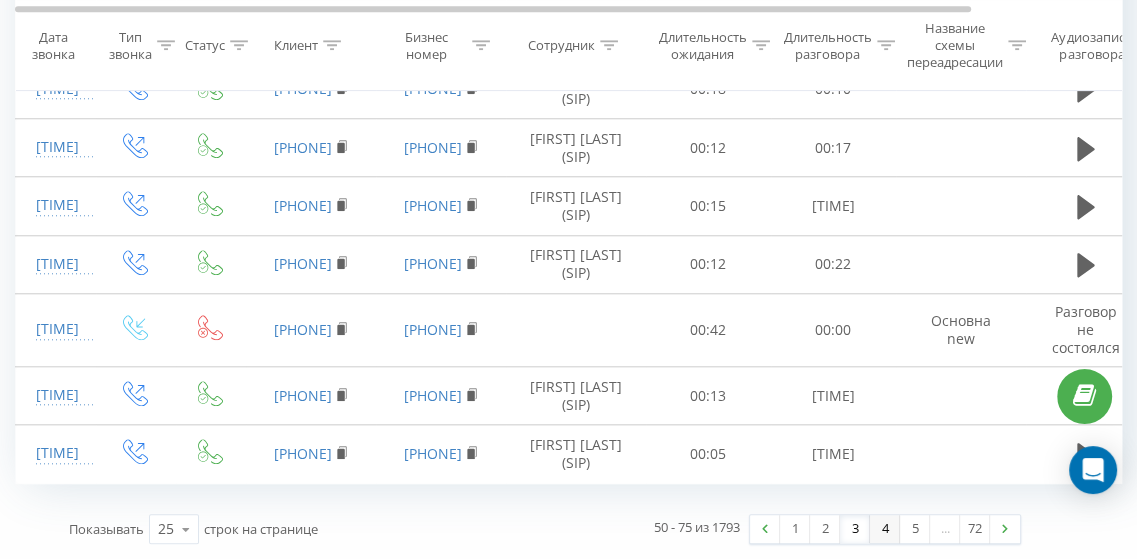 click on "4" at bounding box center [885, 529] 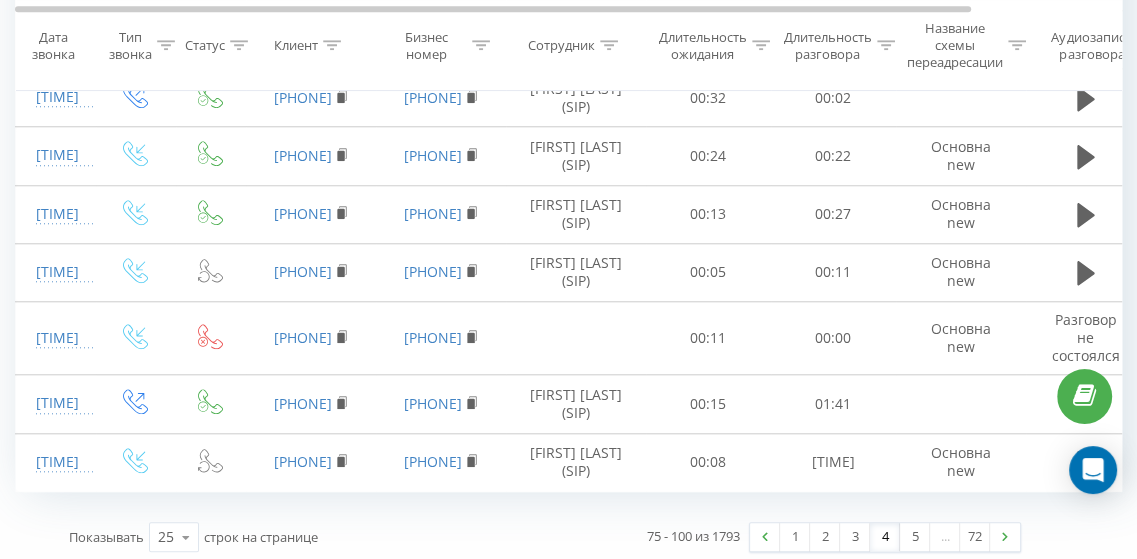 scroll, scrollTop: 1512, scrollLeft: 0, axis: vertical 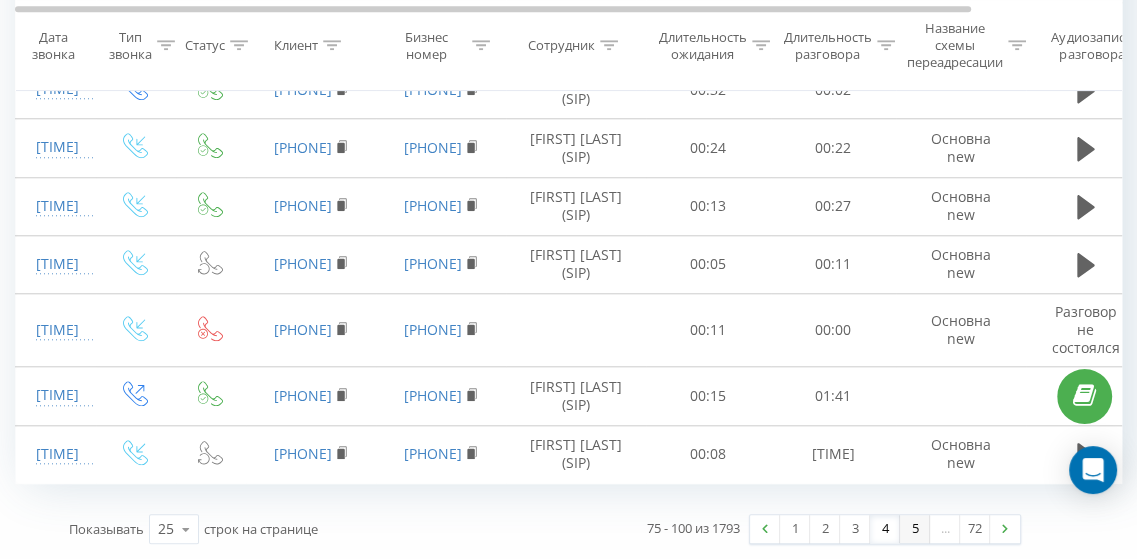click on "5" at bounding box center (915, 529) 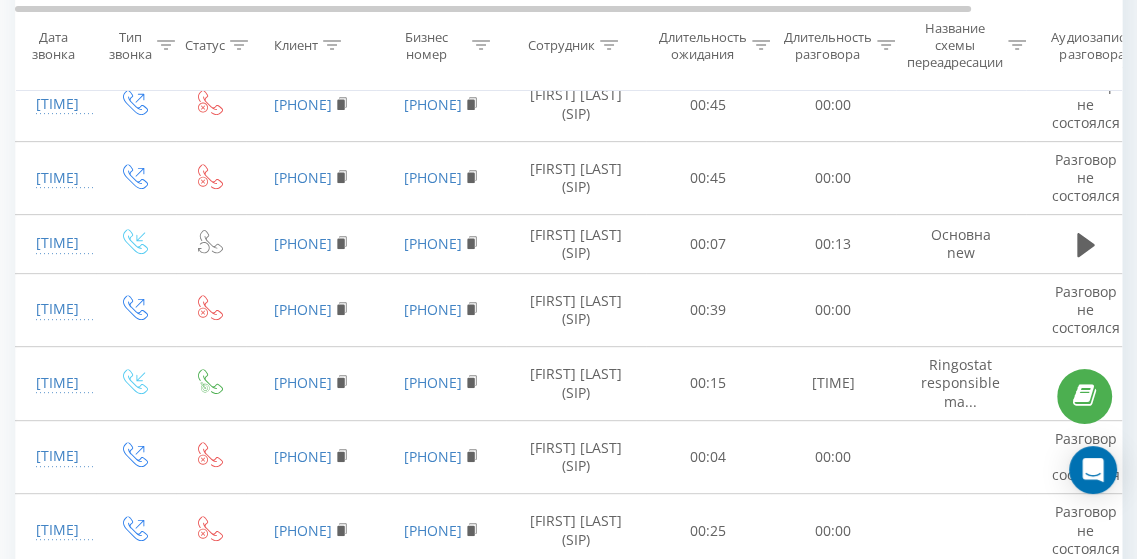 scroll, scrollTop: 132, scrollLeft: 0, axis: vertical 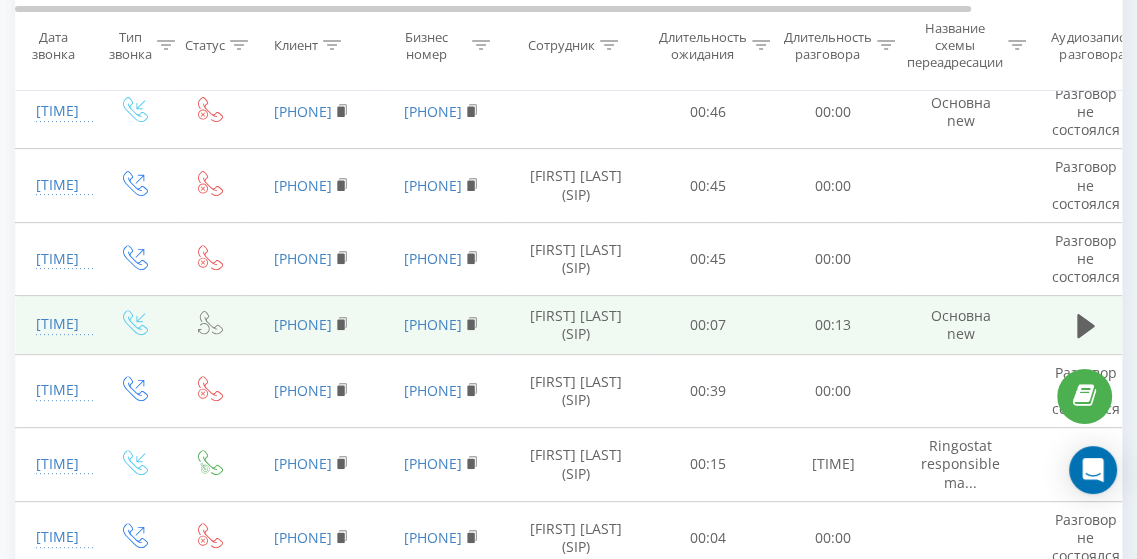 click on "Основна new" at bounding box center (961, 325) 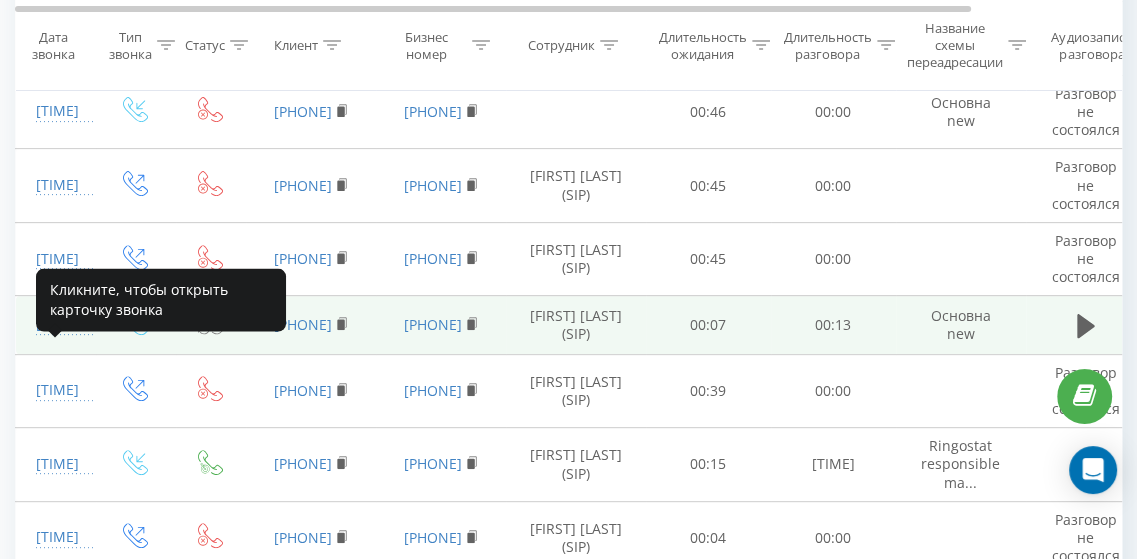 click on "12:11:37" at bounding box center (56, 324) 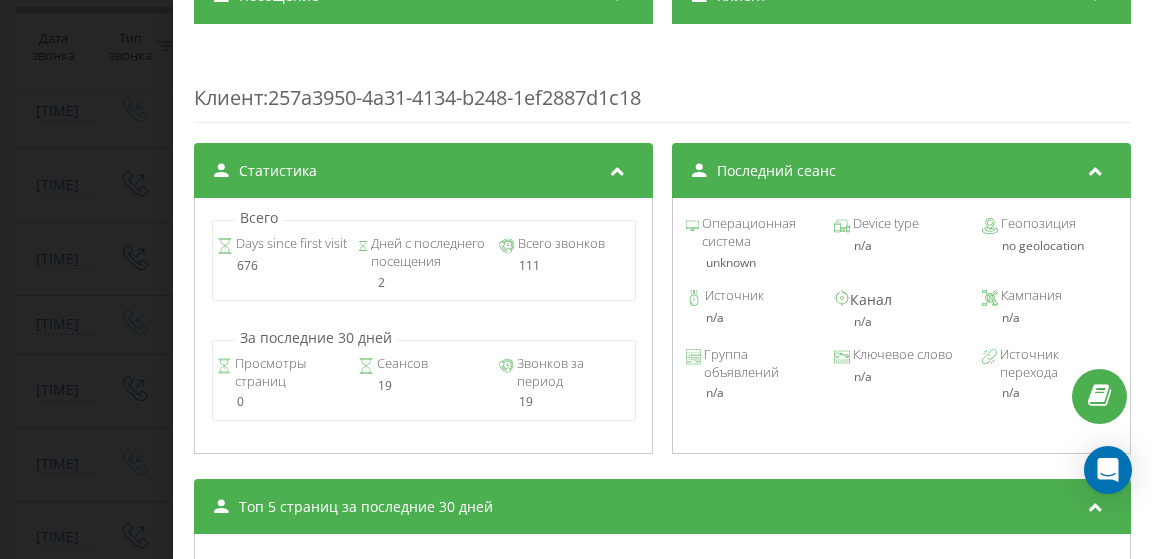 scroll, scrollTop: 780, scrollLeft: 0, axis: vertical 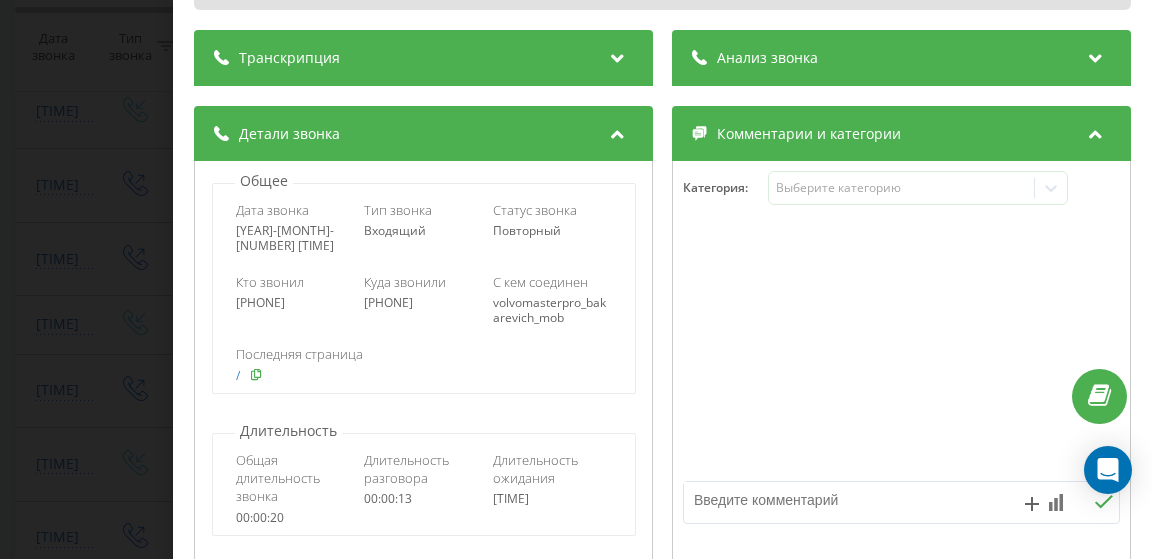 click at bounding box center (256, 374) 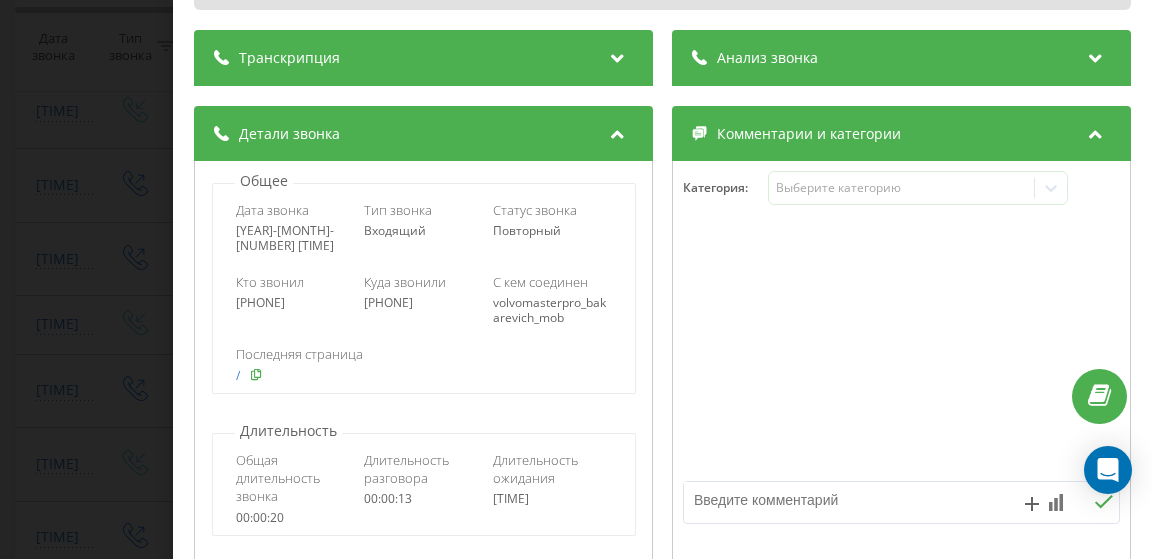 click at bounding box center (256, 374) 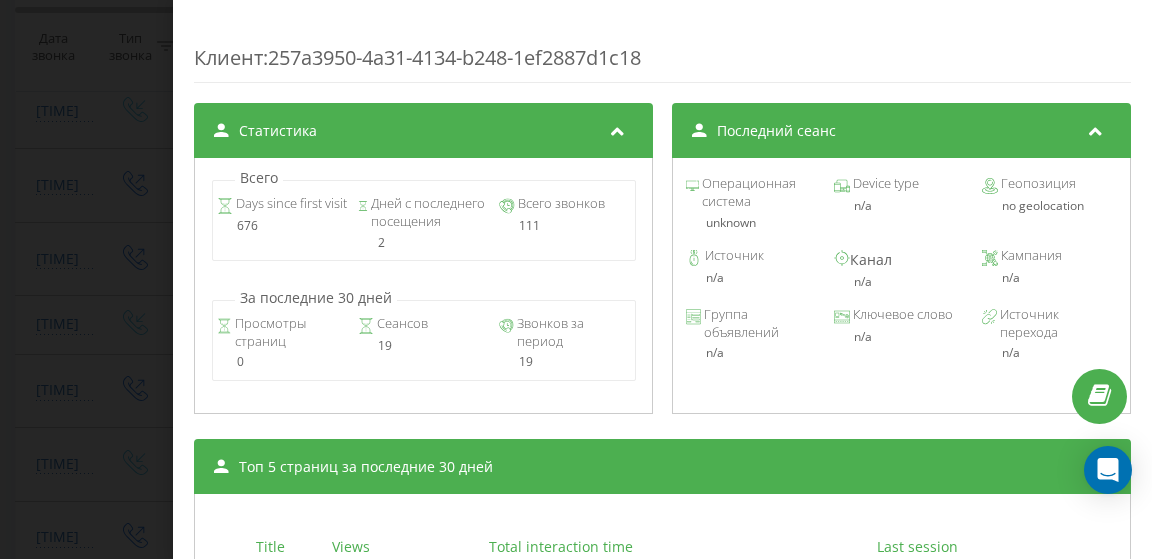 scroll, scrollTop: 900, scrollLeft: 0, axis: vertical 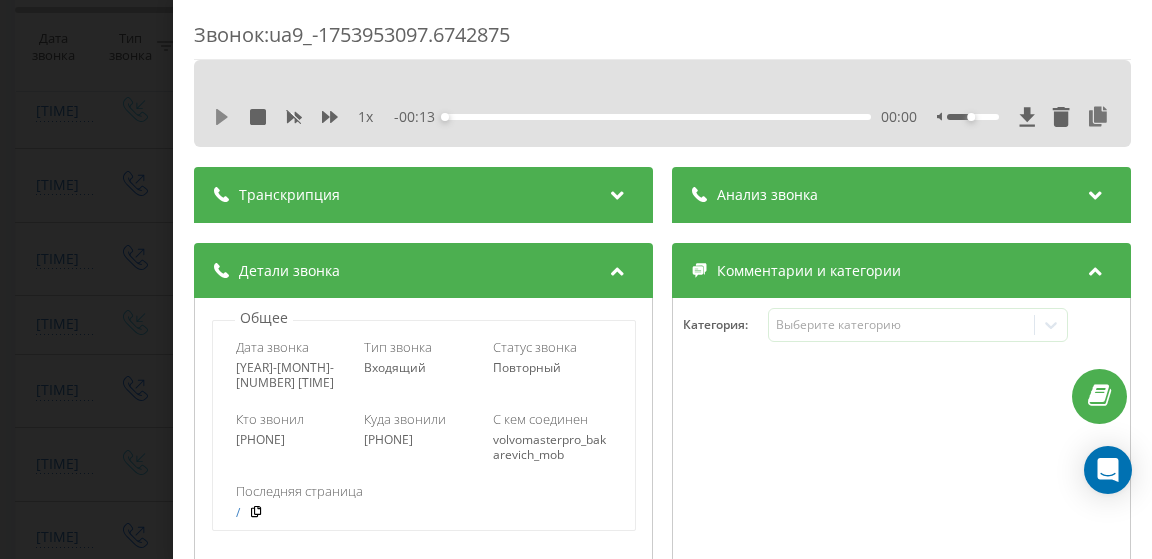 click 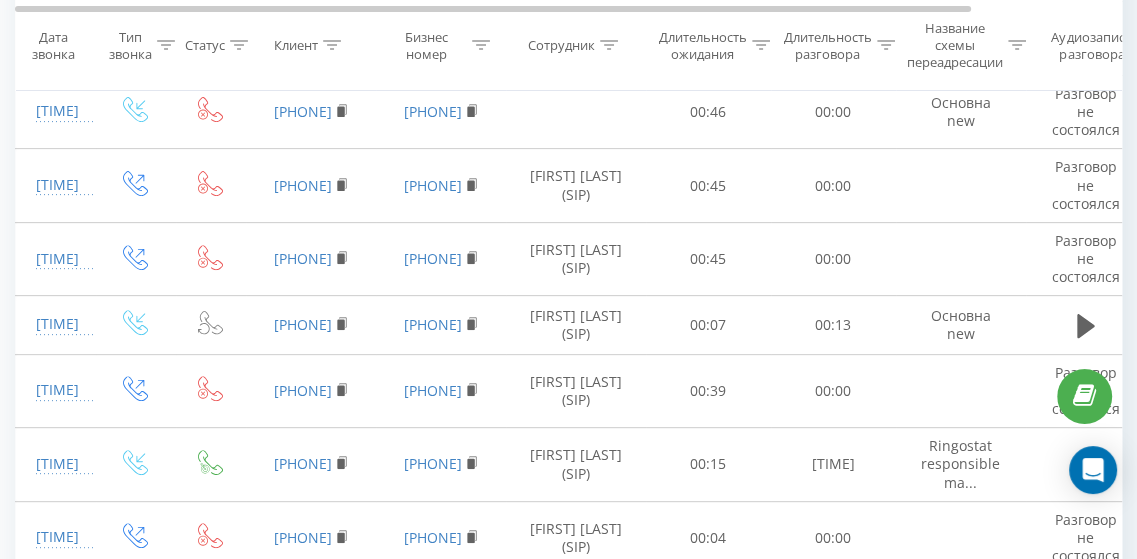 scroll, scrollTop: 0, scrollLeft: 0, axis: both 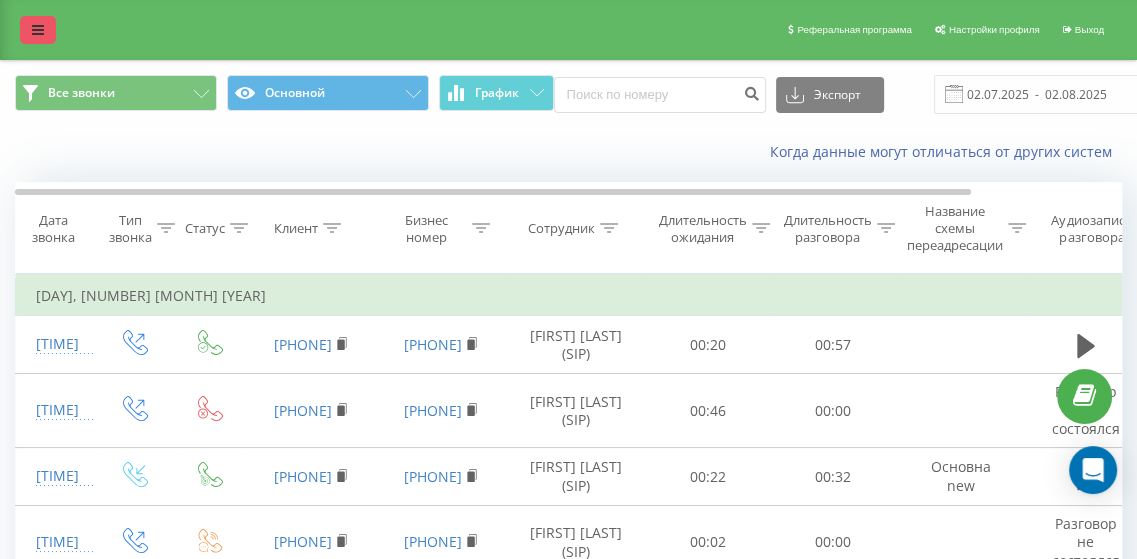 click at bounding box center (38, 30) 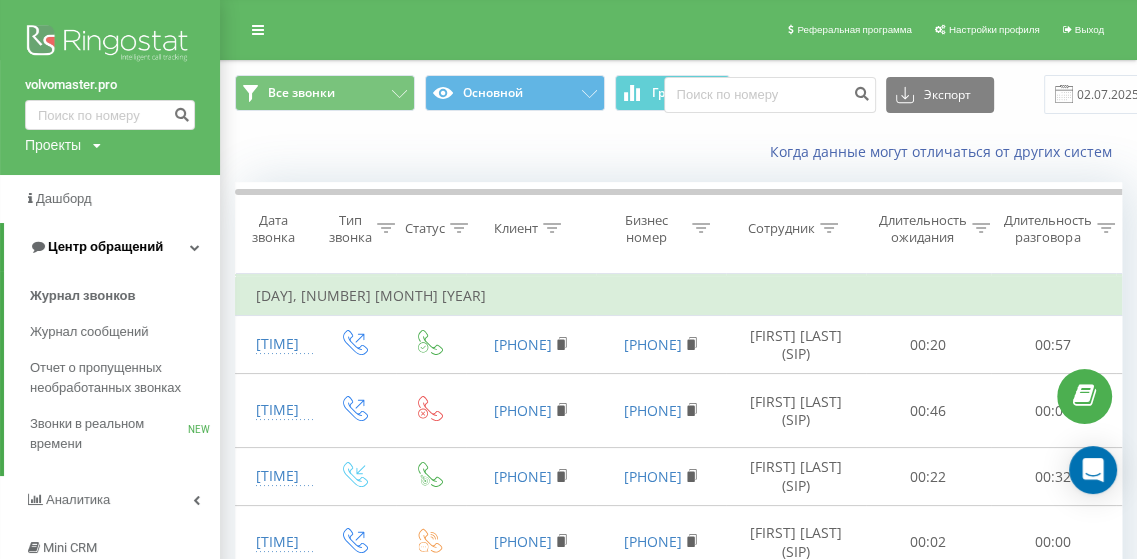 click on "Центр обращений" at bounding box center [105, 246] 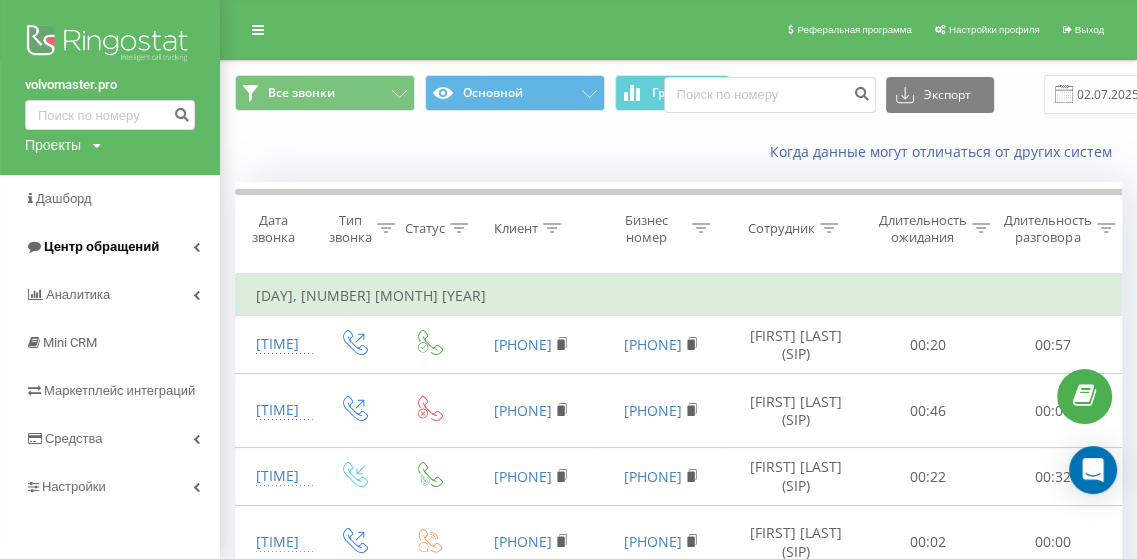 click on "Центр обращений" at bounding box center (110, 247) 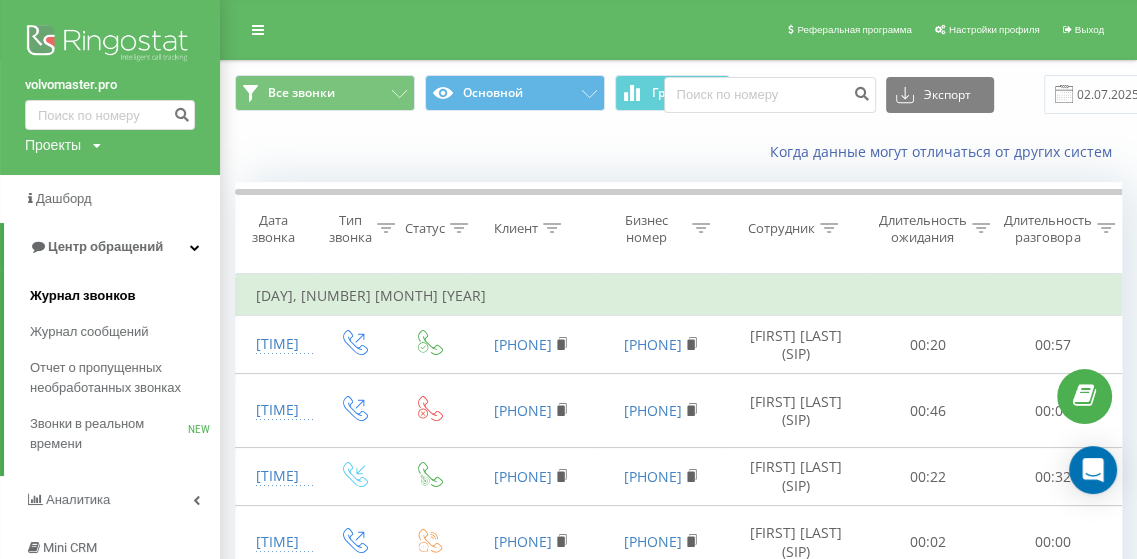 click on "Журнал звонков" at bounding box center (82, 296) 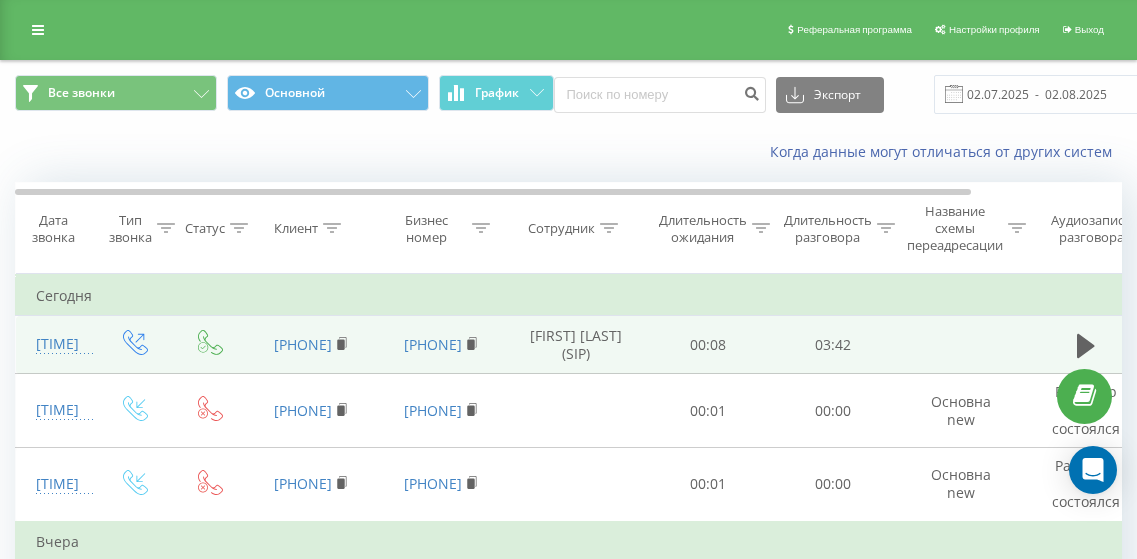 scroll, scrollTop: 0, scrollLeft: 0, axis: both 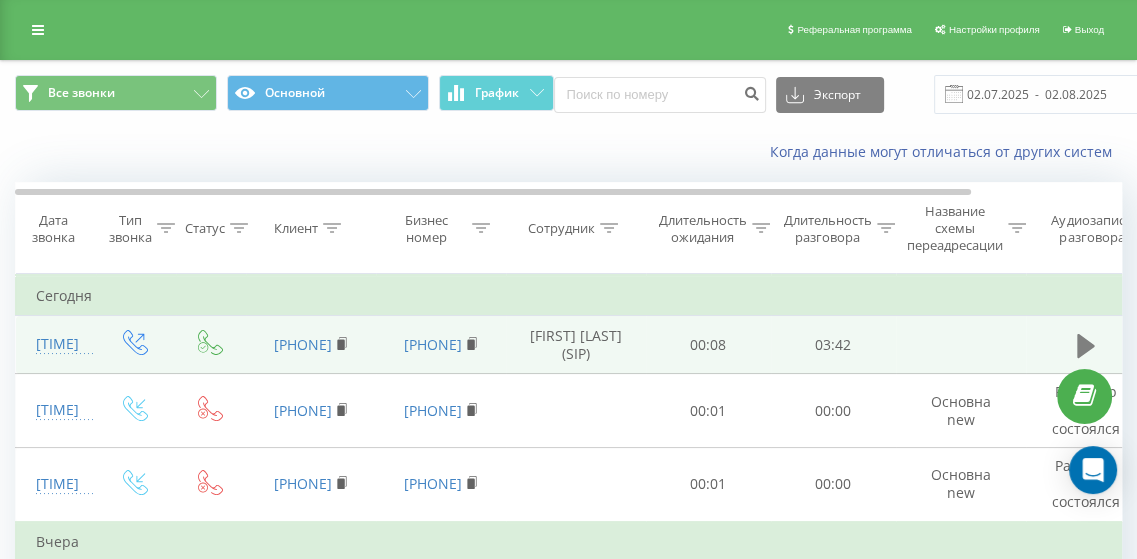 click 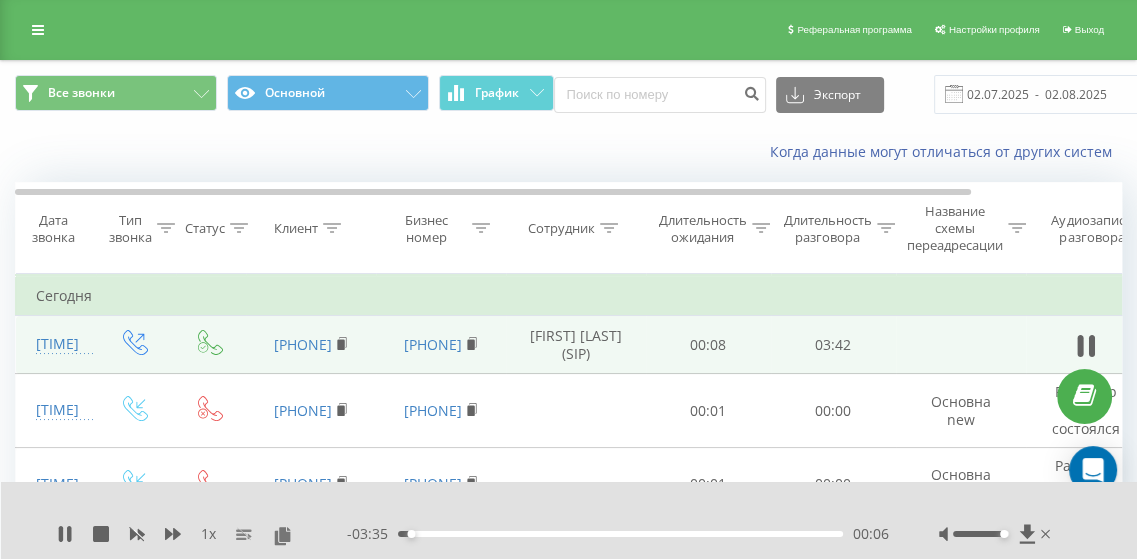 drag, startPoint x: 980, startPoint y: 528, endPoint x: 1004, endPoint y: 530, distance: 24.083189 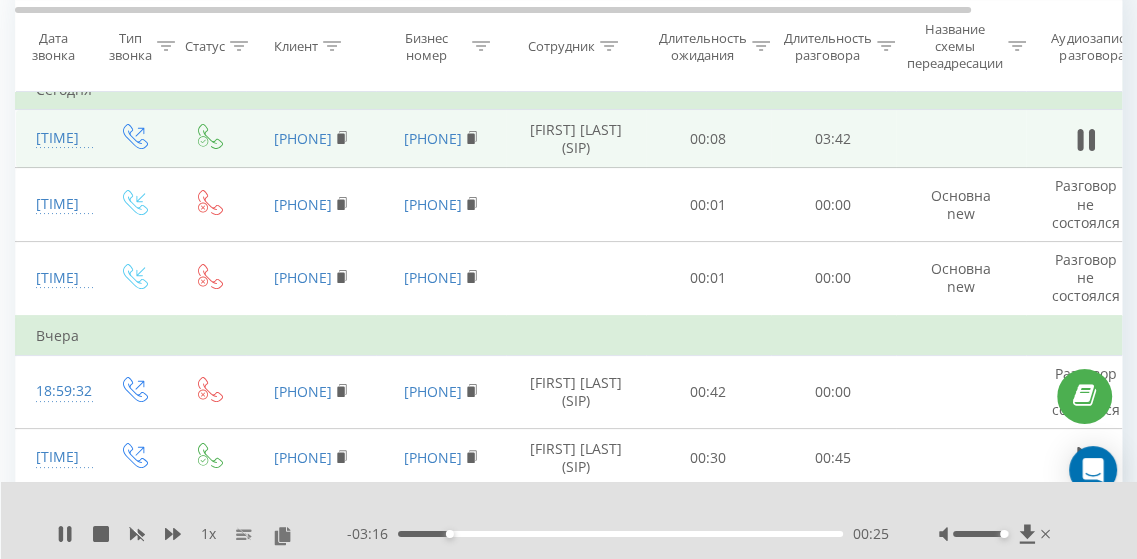scroll, scrollTop: 209, scrollLeft: 0, axis: vertical 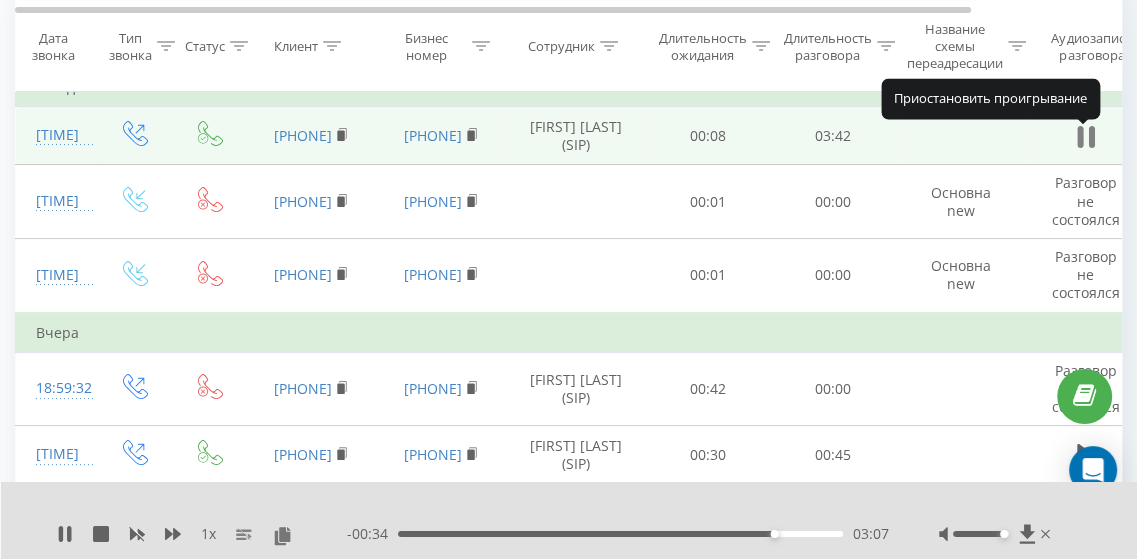 click 